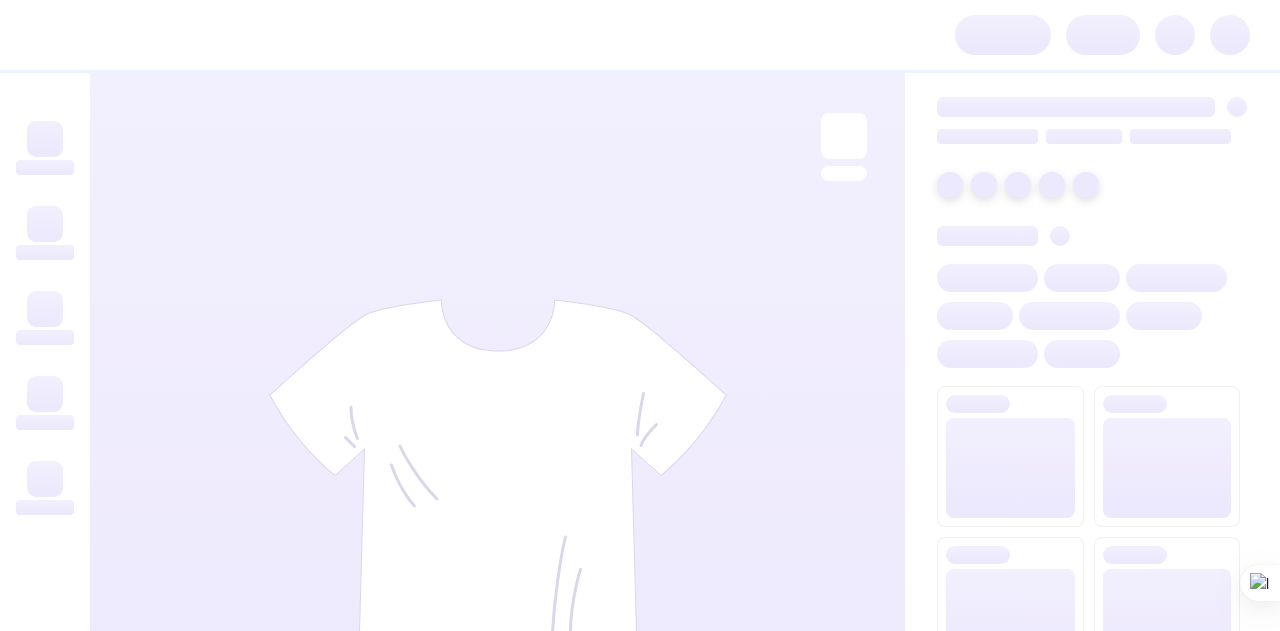 scroll, scrollTop: 0, scrollLeft: 0, axis: both 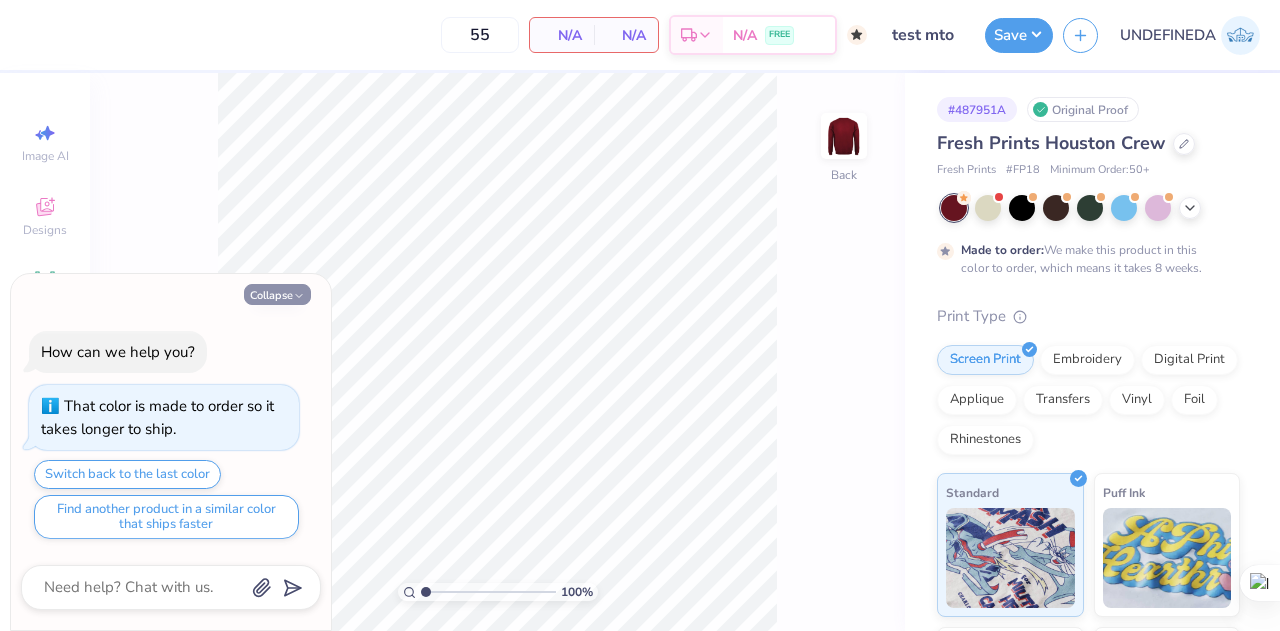click on "Collapse" at bounding box center (277, 294) 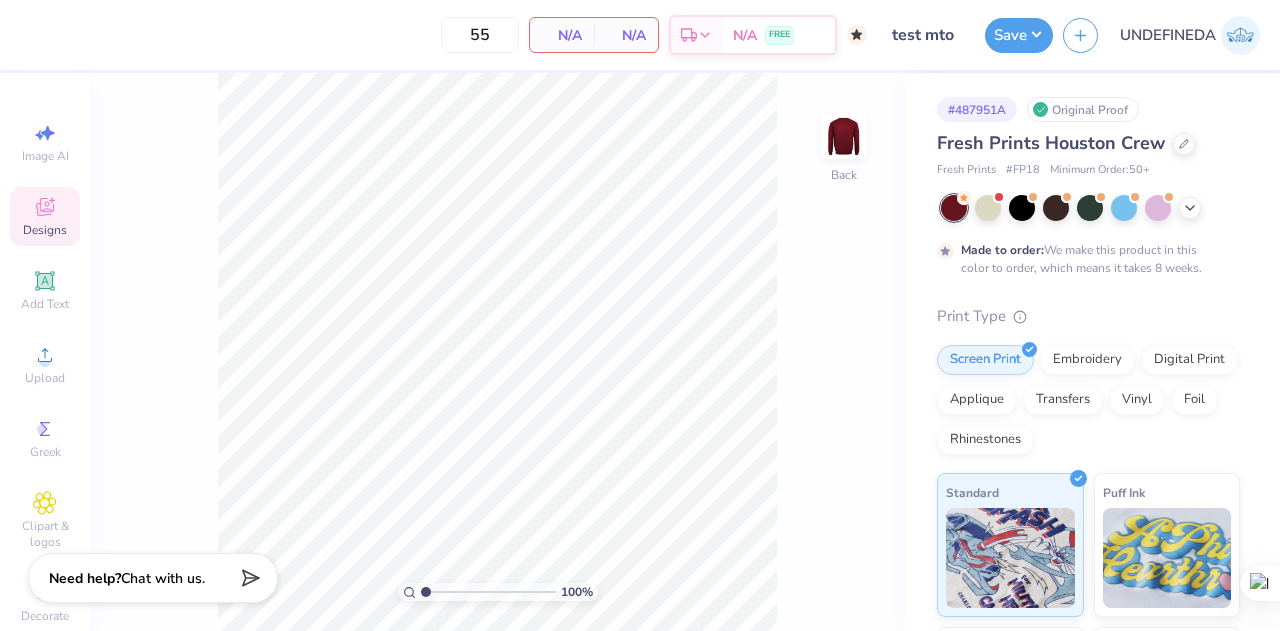 click on "Designs" at bounding box center [45, 230] 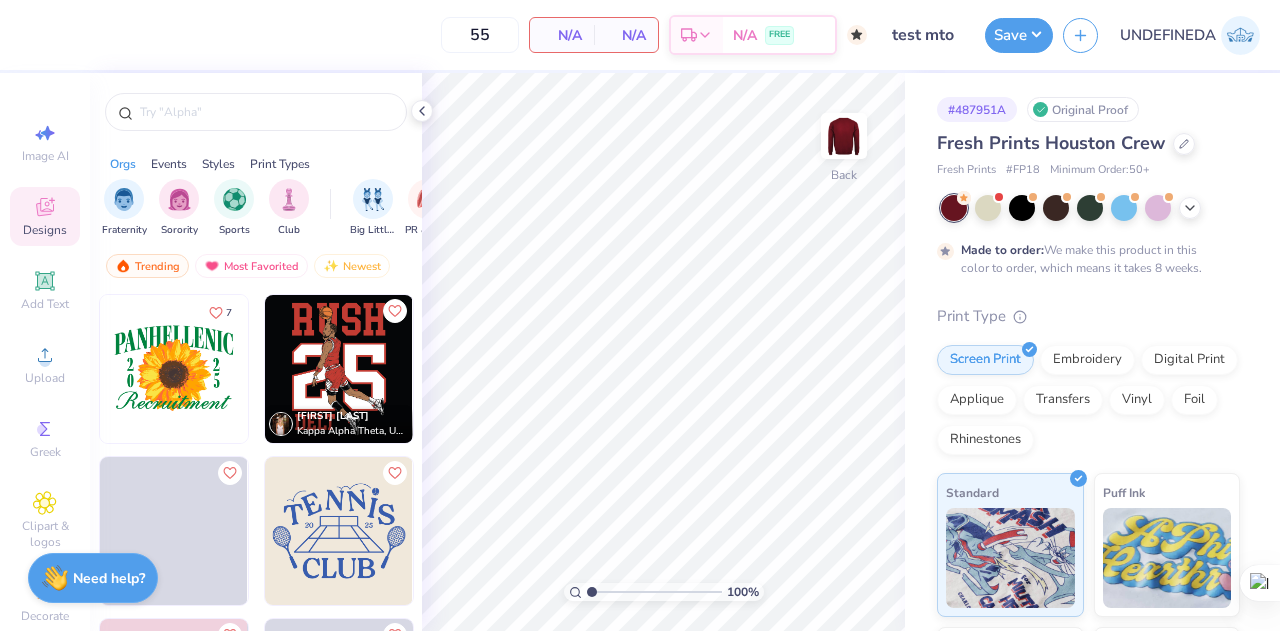 click at bounding box center [174, 369] 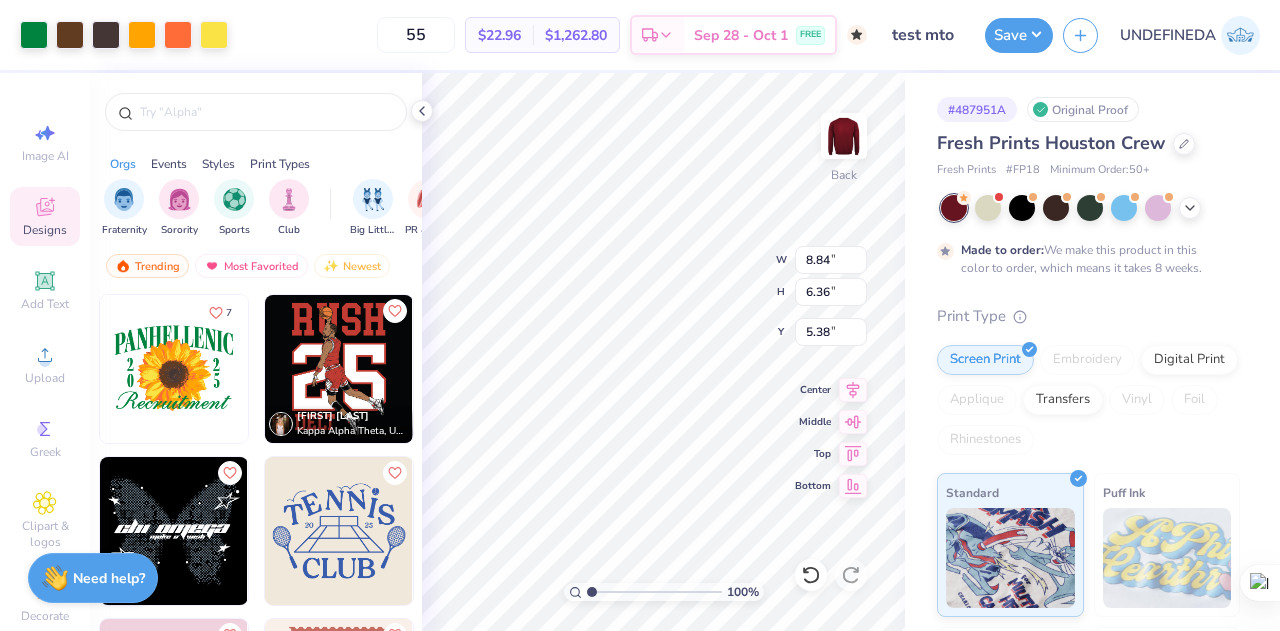type on "8.84" 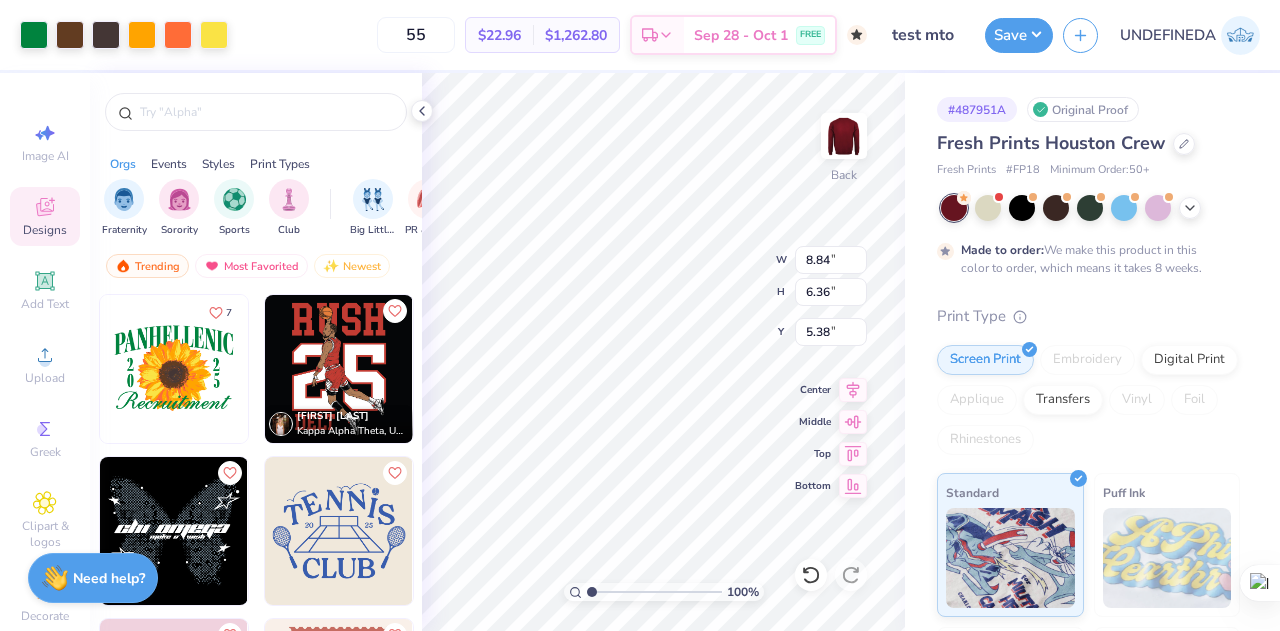 type on "6.36" 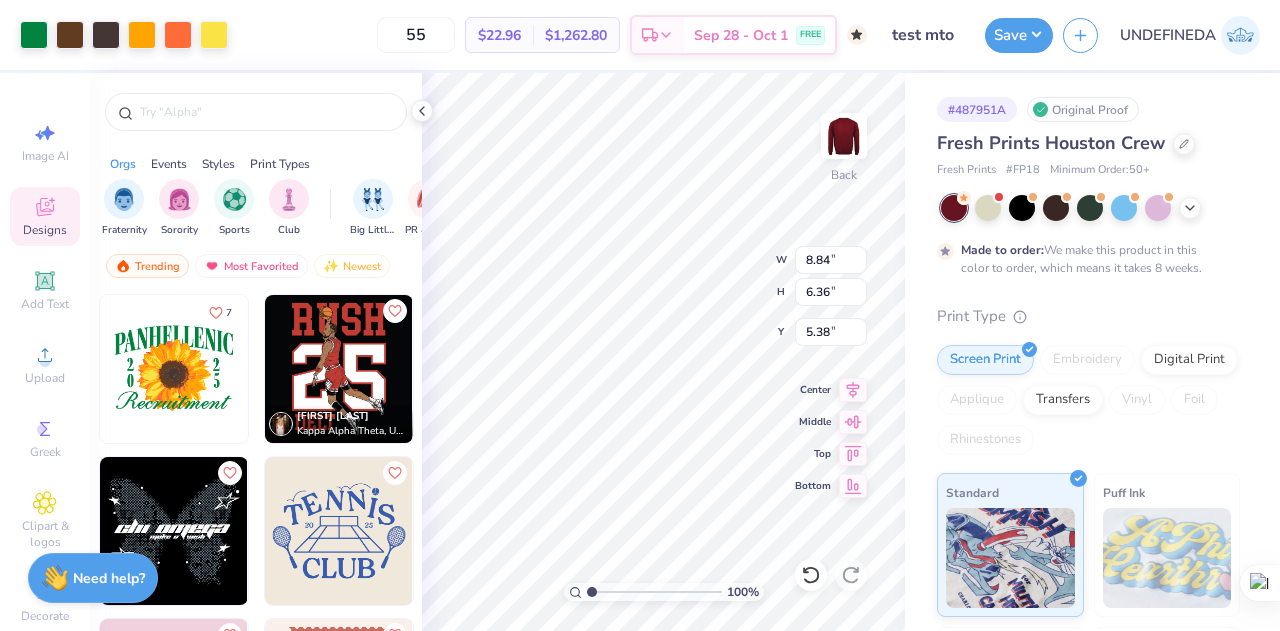 type on "4.89" 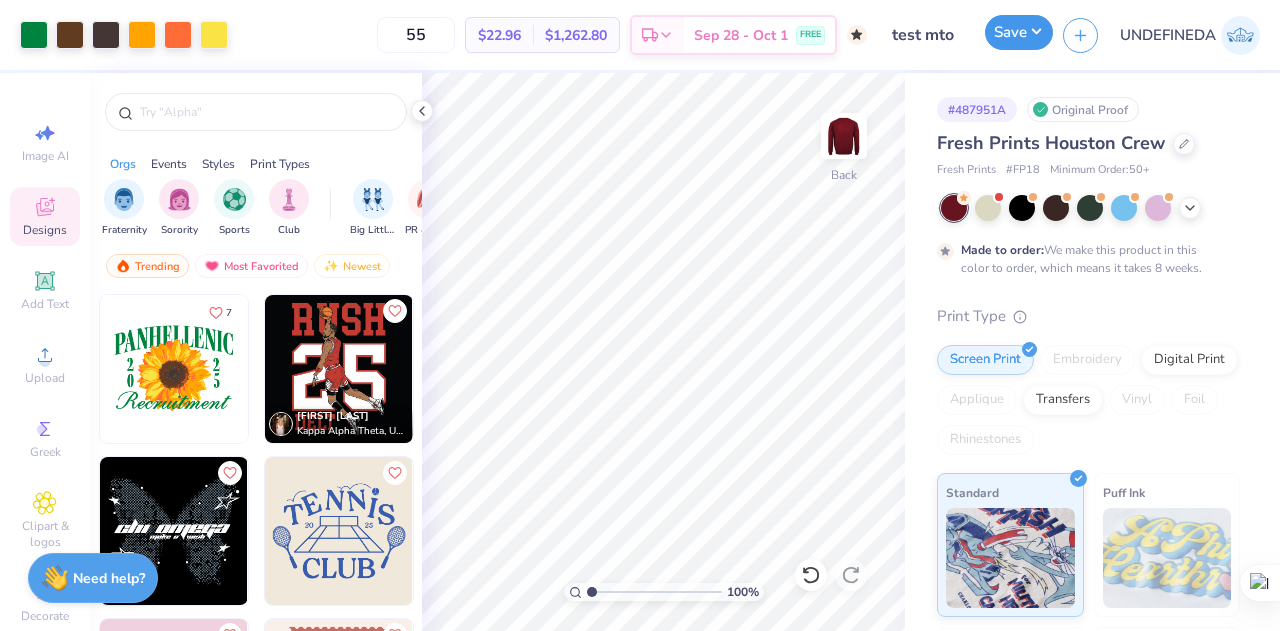 click on "Save" at bounding box center (1019, 32) 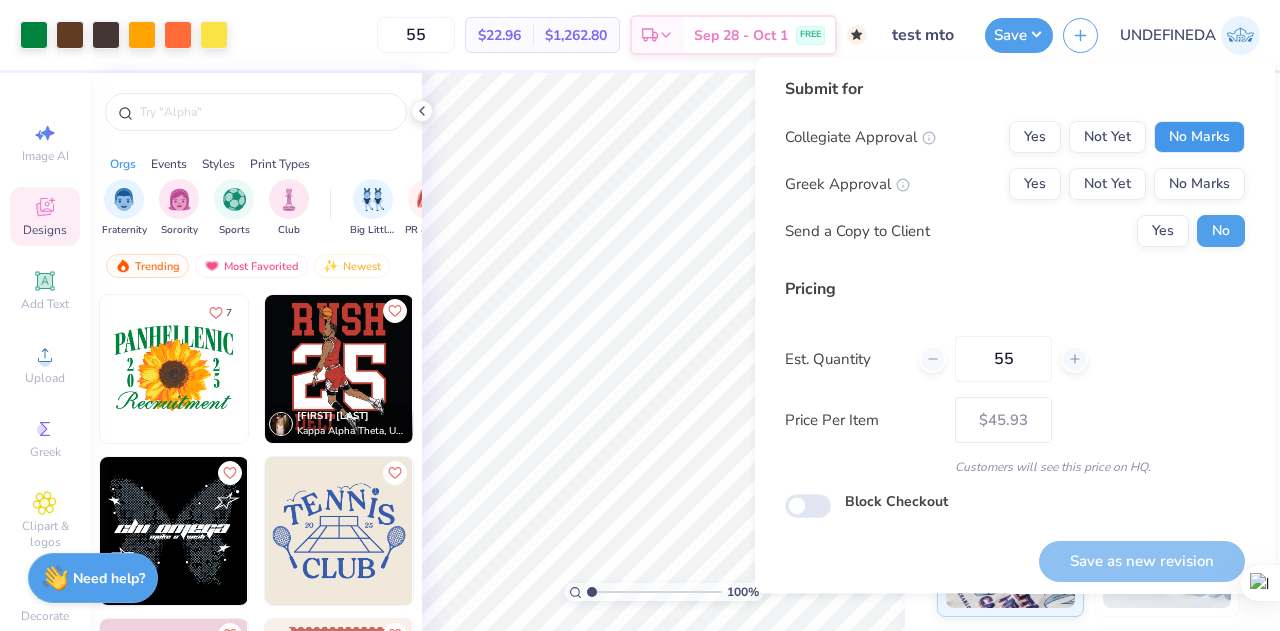 click on "No Marks" at bounding box center (1199, 137) 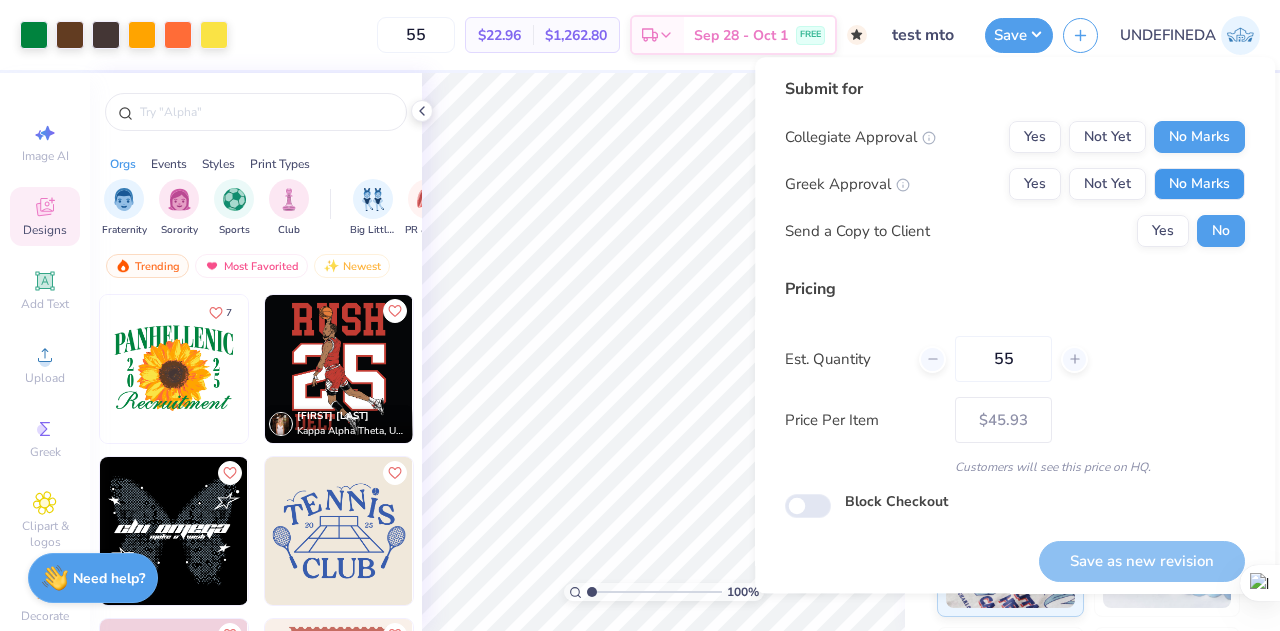 click on "No Marks" at bounding box center [1199, 184] 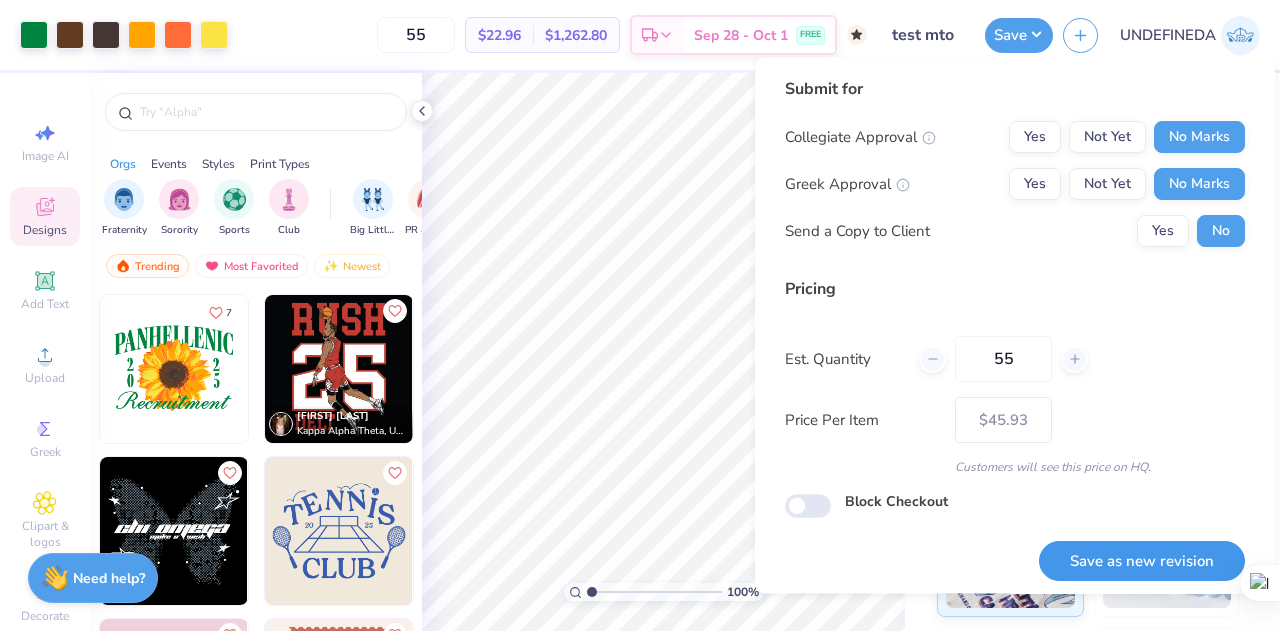 click on "Save as new revision" at bounding box center [1142, 561] 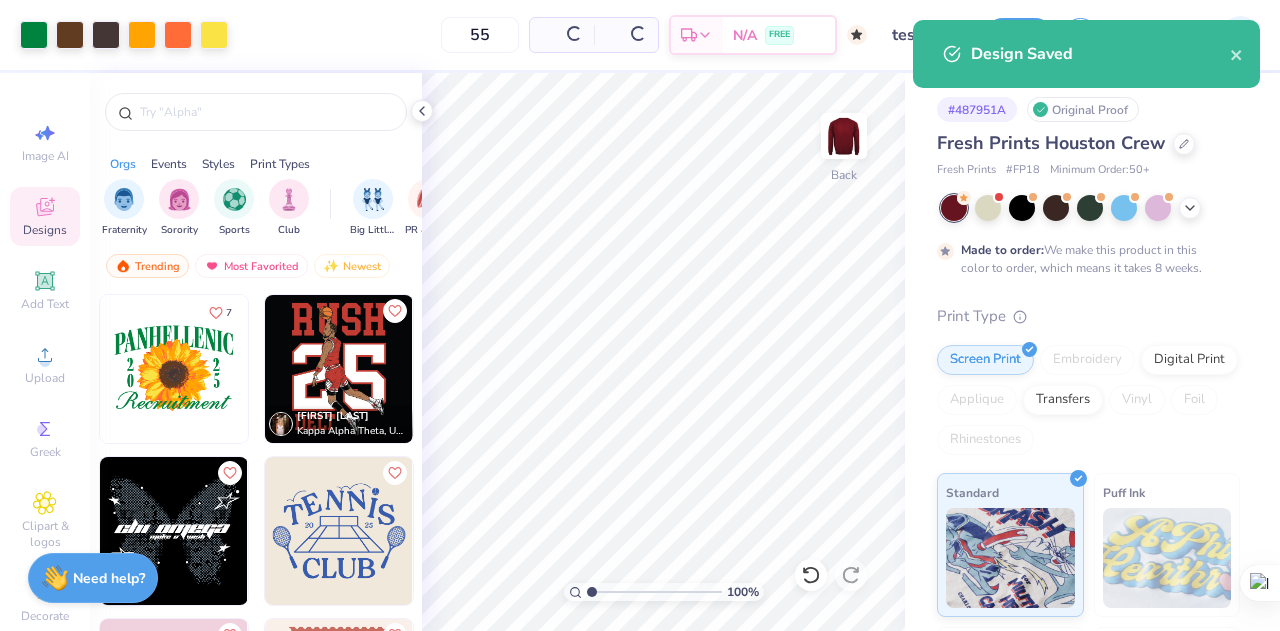 type on "– –" 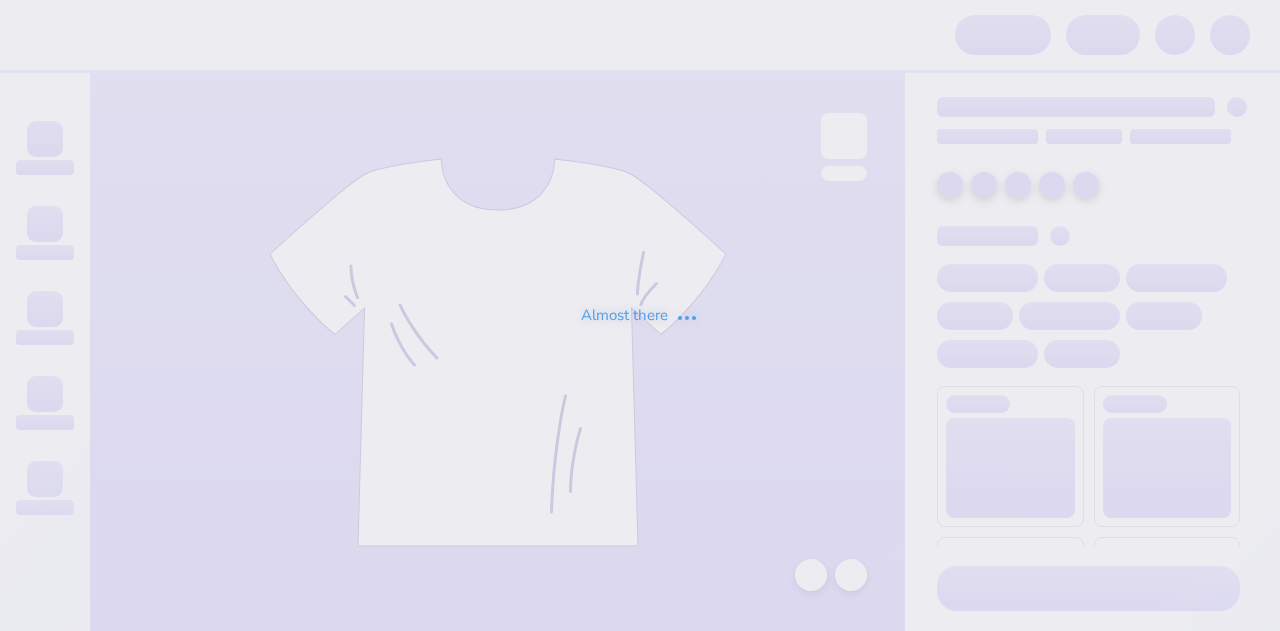 scroll, scrollTop: 0, scrollLeft: 0, axis: both 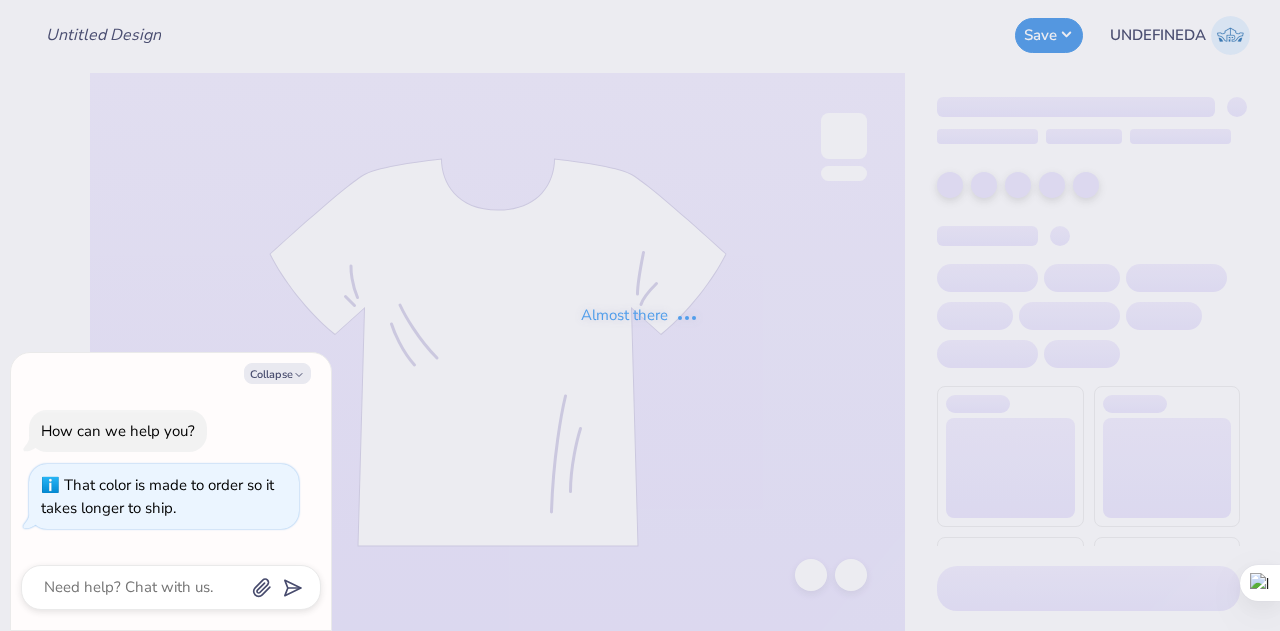 type on "x" 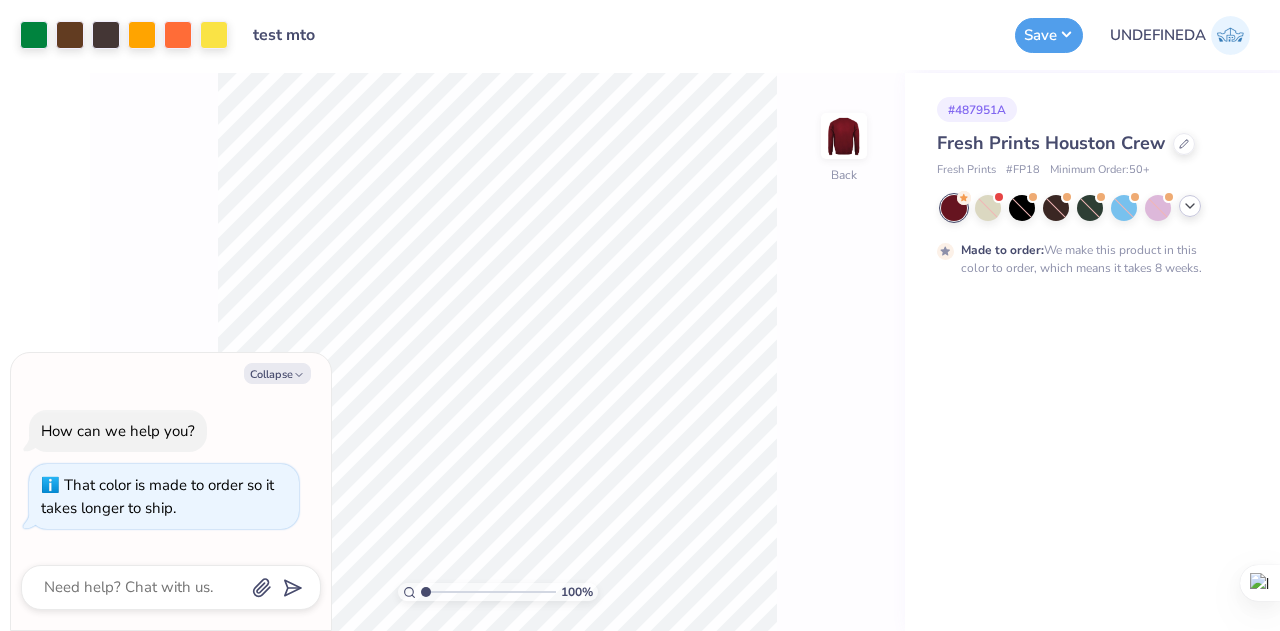 click at bounding box center (1190, 206) 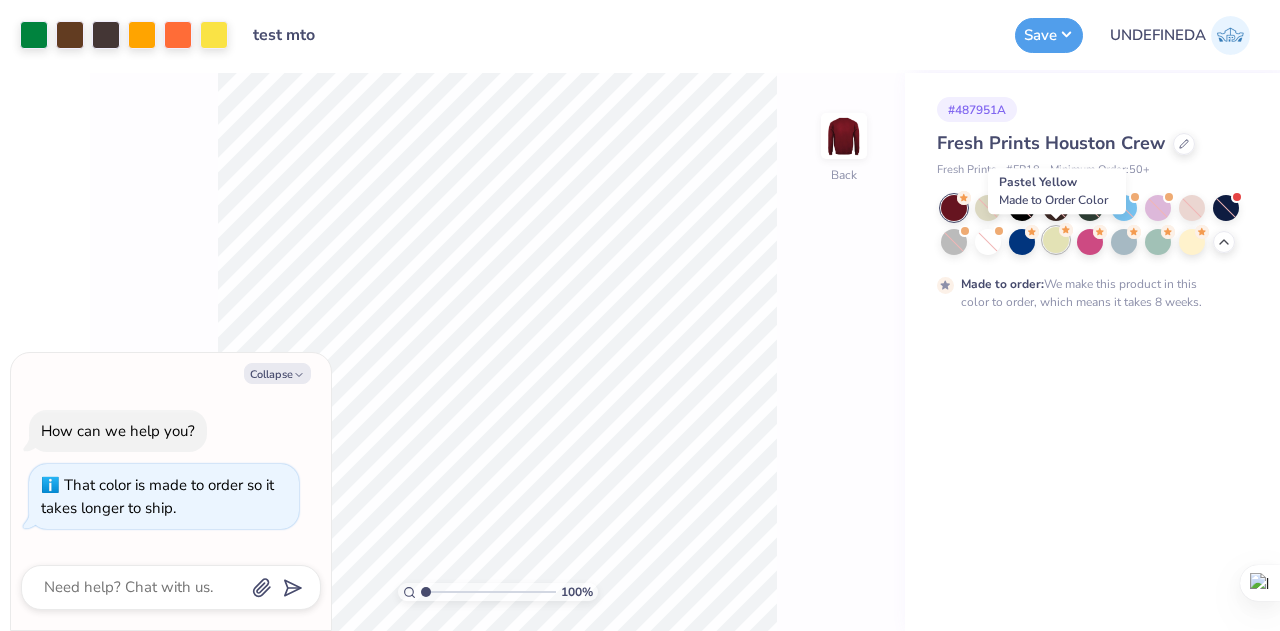 click at bounding box center [1056, 240] 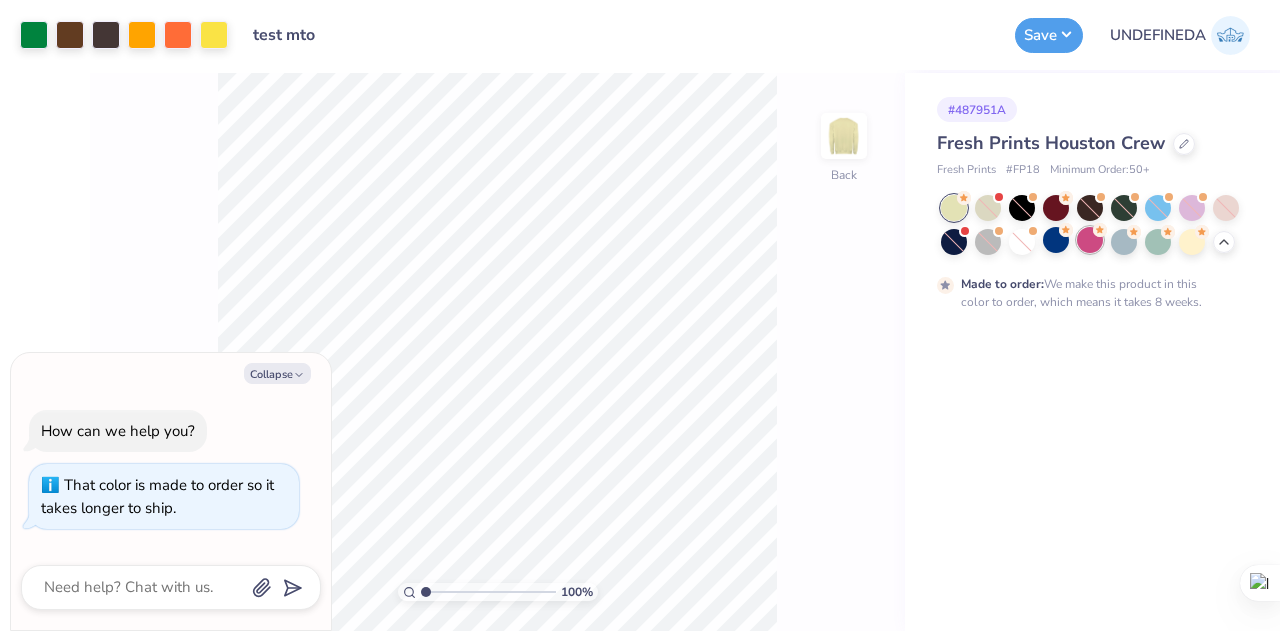 click at bounding box center (1090, 240) 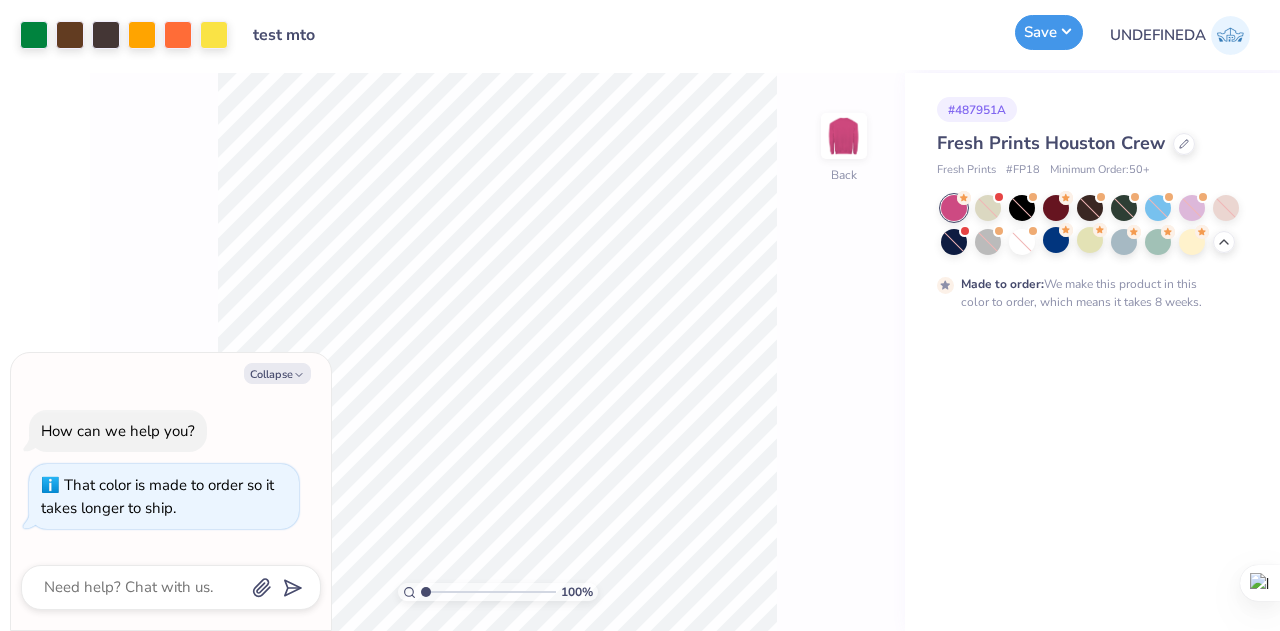 click on "Save" at bounding box center (1049, 32) 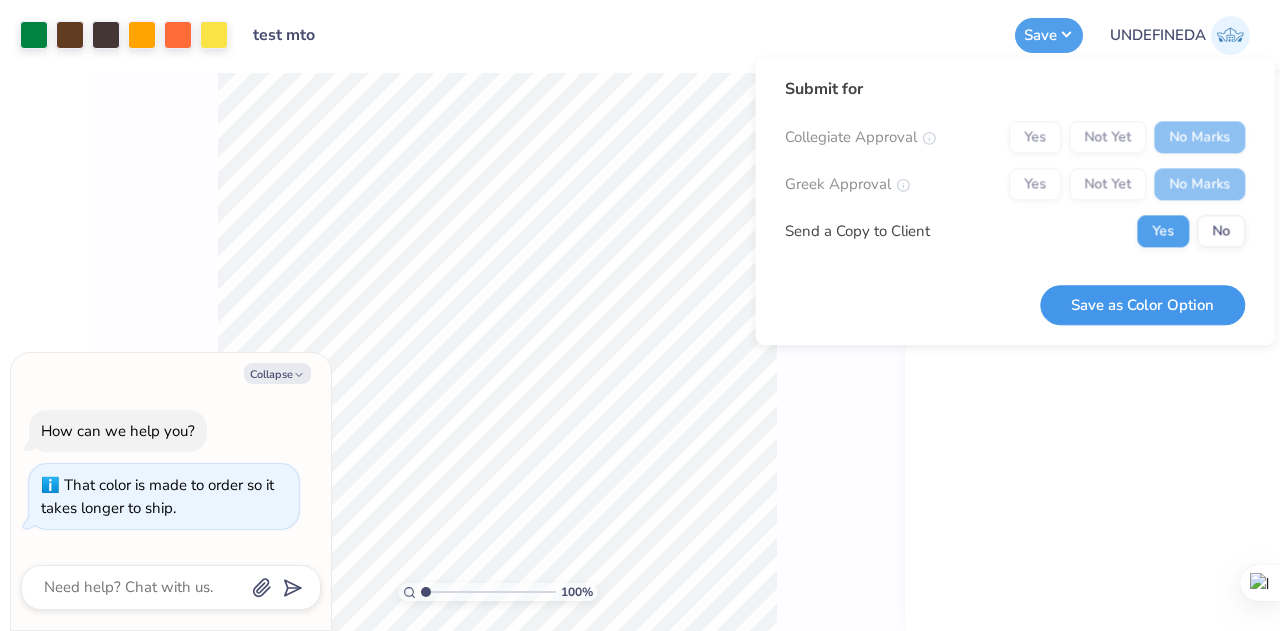 click on "Save as Color Option" at bounding box center [1142, 305] 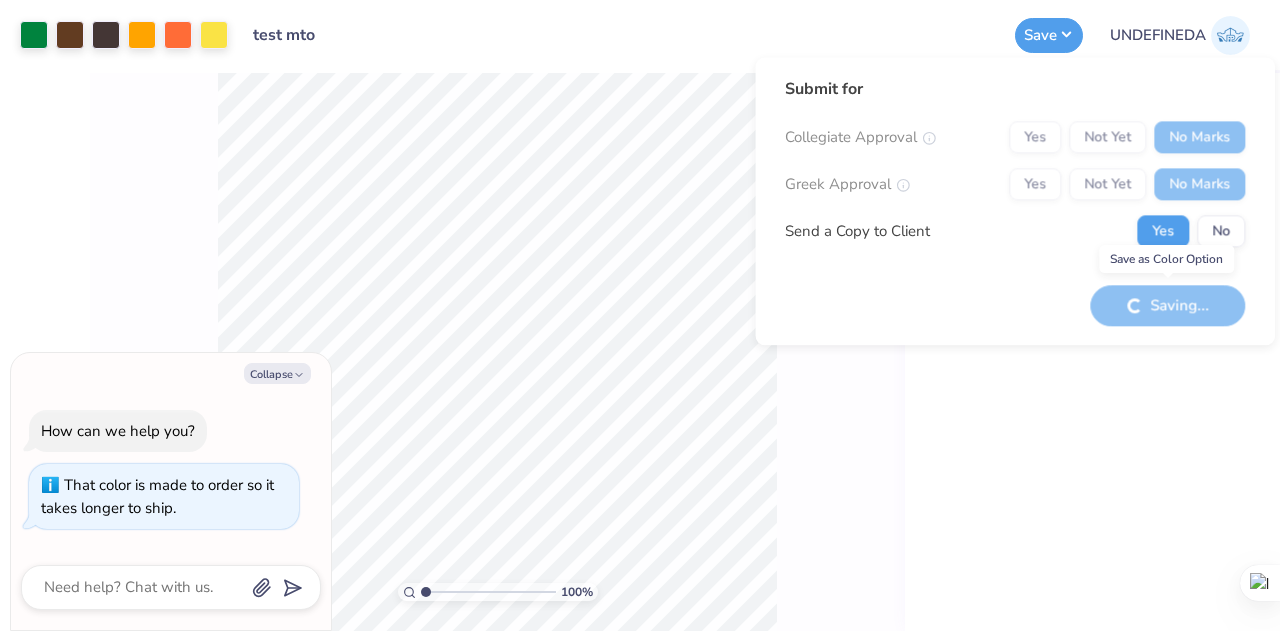 drag, startPoint x: 1169, startPoint y: 303, endPoint x: 806, endPoint y: 387, distance: 372.5923 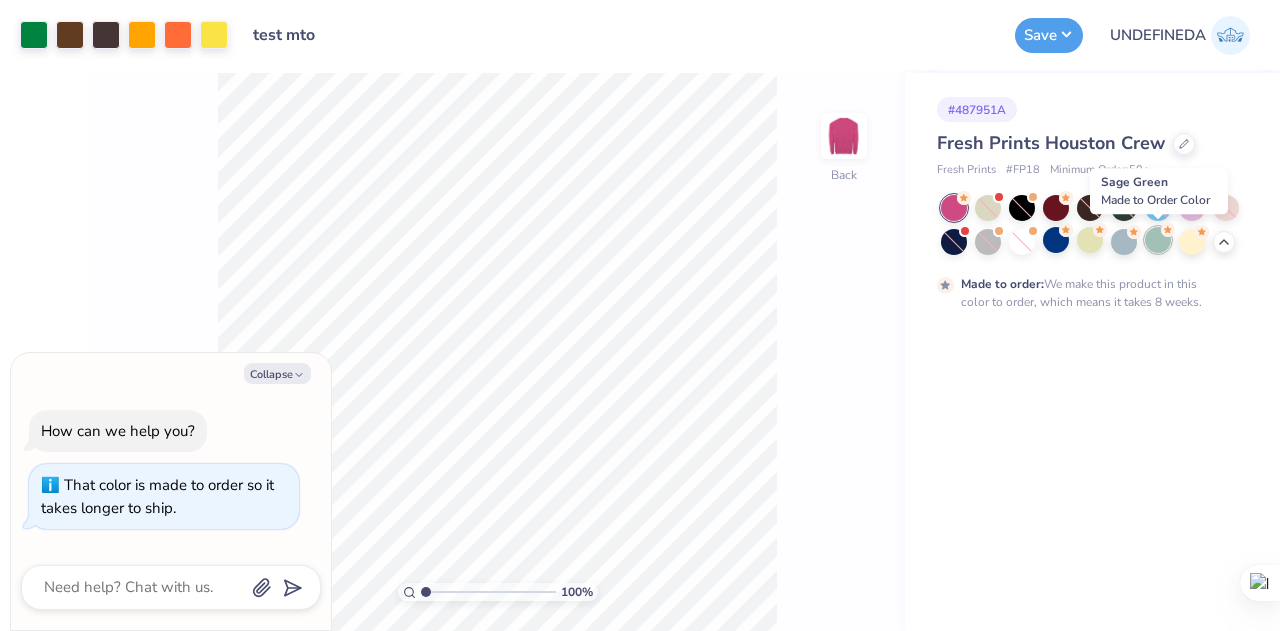 click at bounding box center (1158, 240) 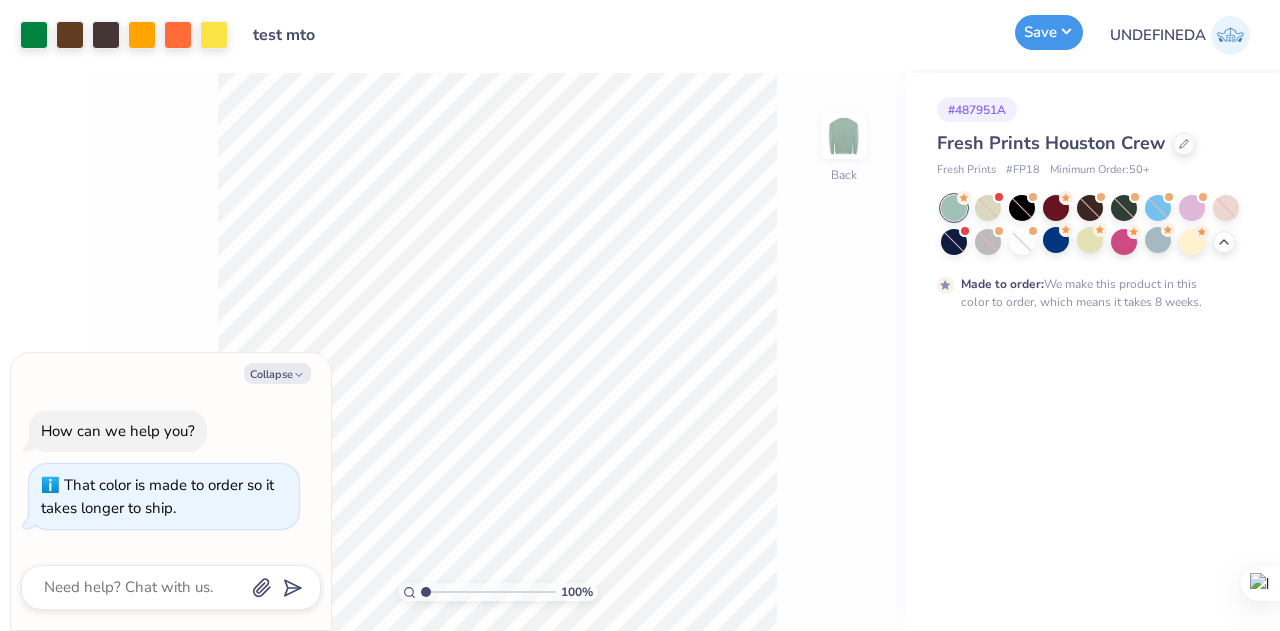 click on "Save" at bounding box center [1049, 32] 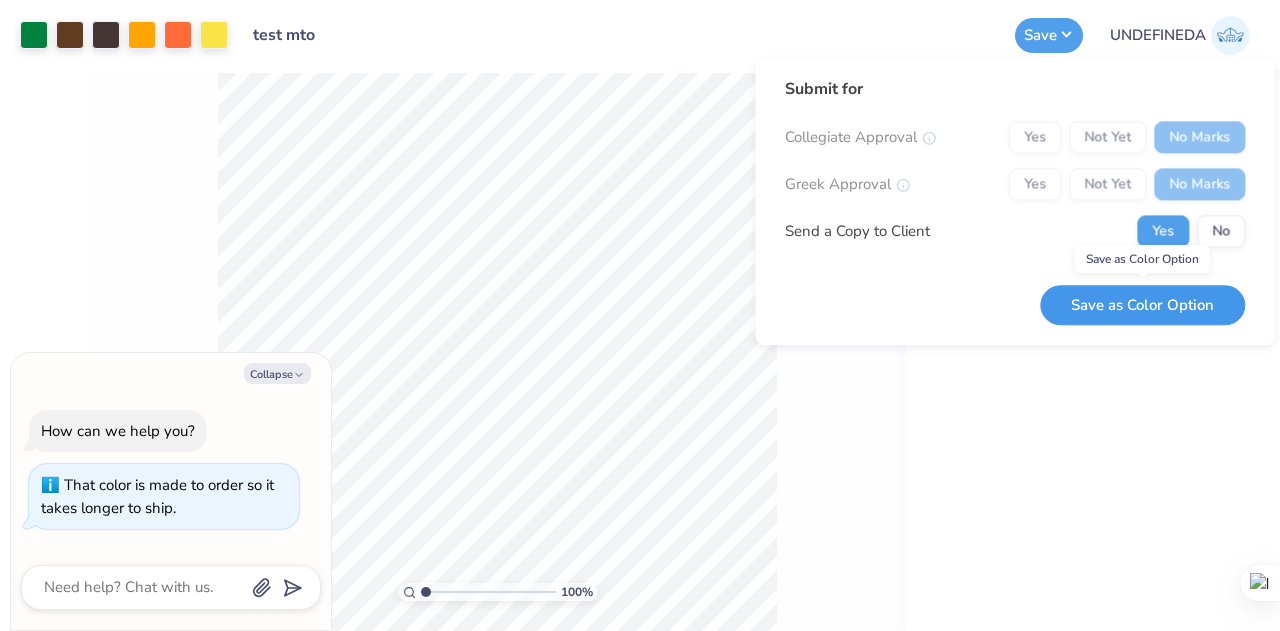click on "Save as Color Option" at bounding box center [1142, 305] 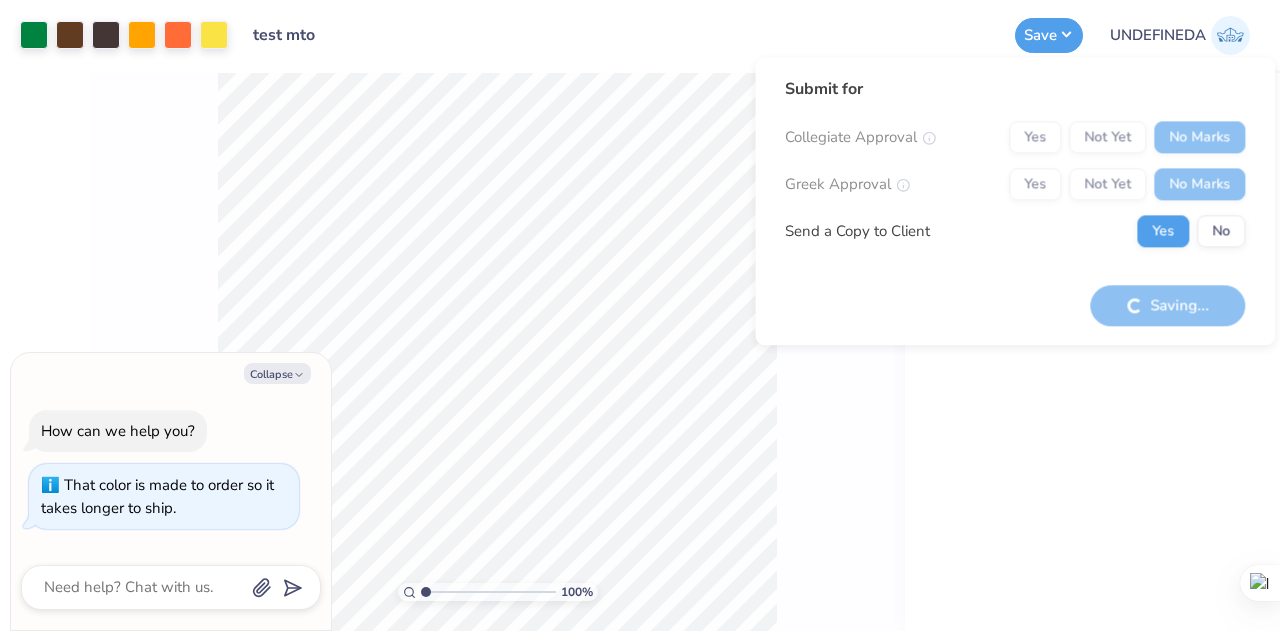 type on "x" 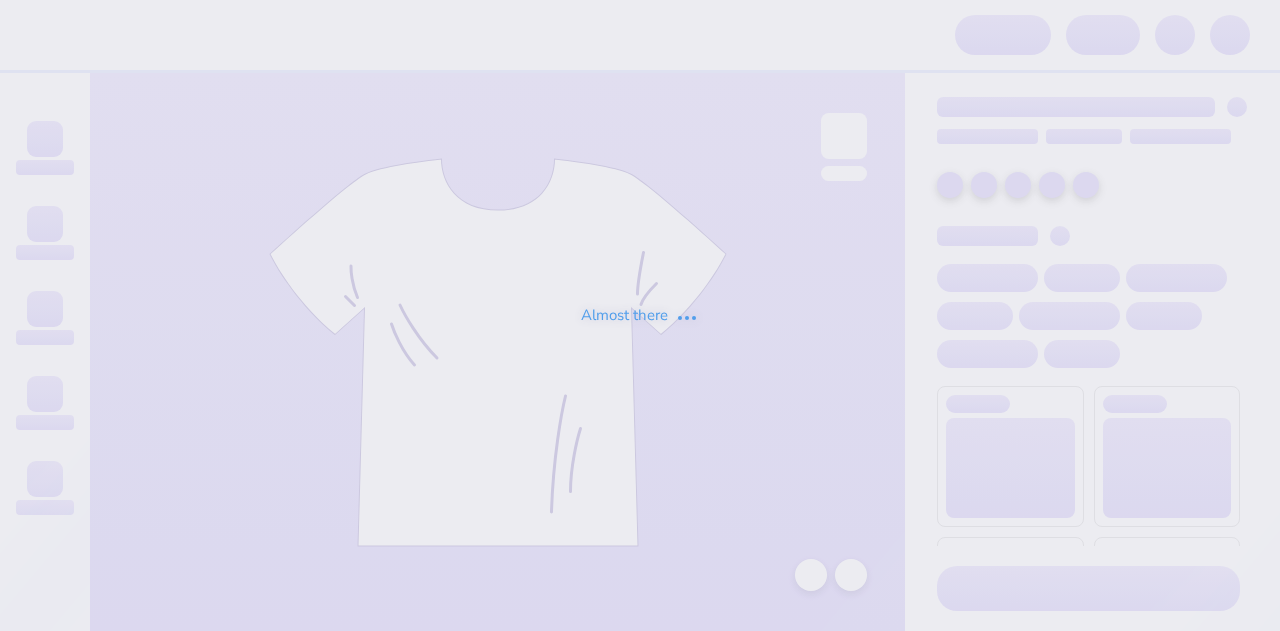 scroll, scrollTop: 0, scrollLeft: 0, axis: both 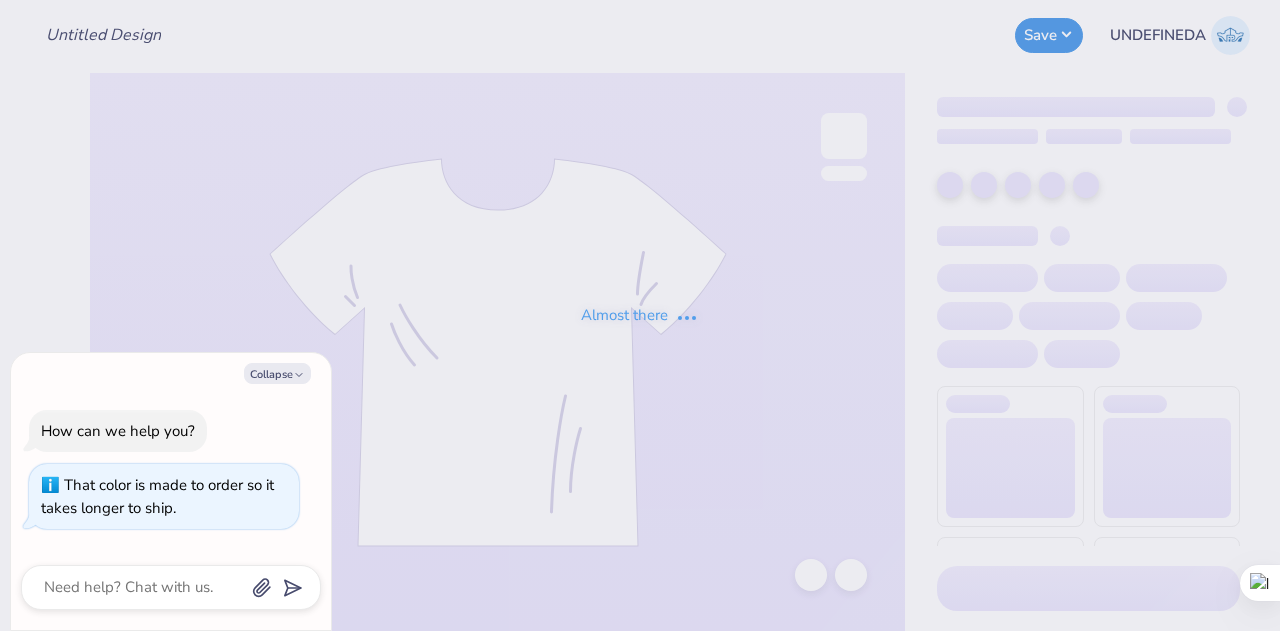 type on "x" 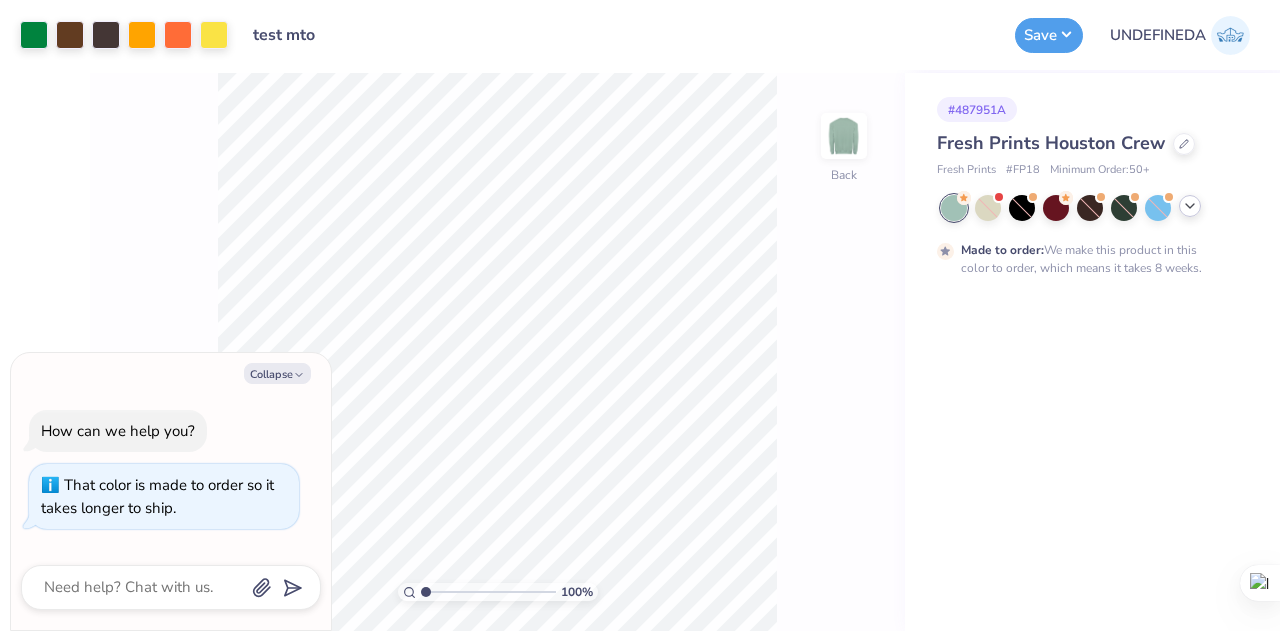 click 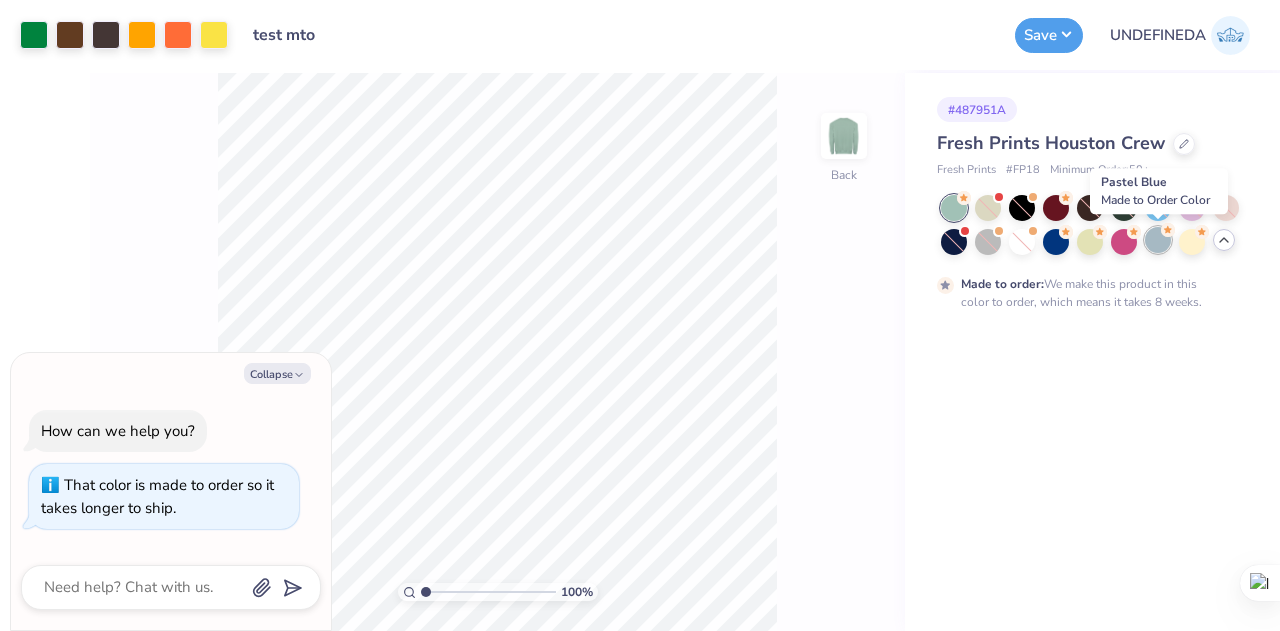 click at bounding box center (1158, 240) 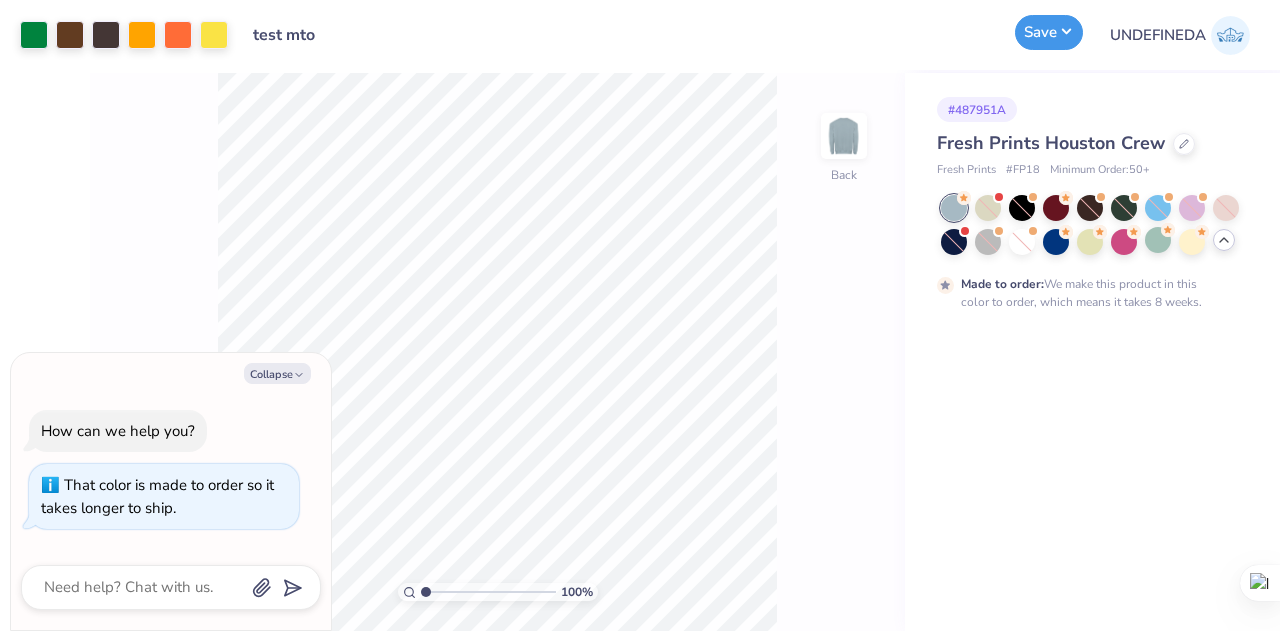 click on "Save" at bounding box center (1049, 32) 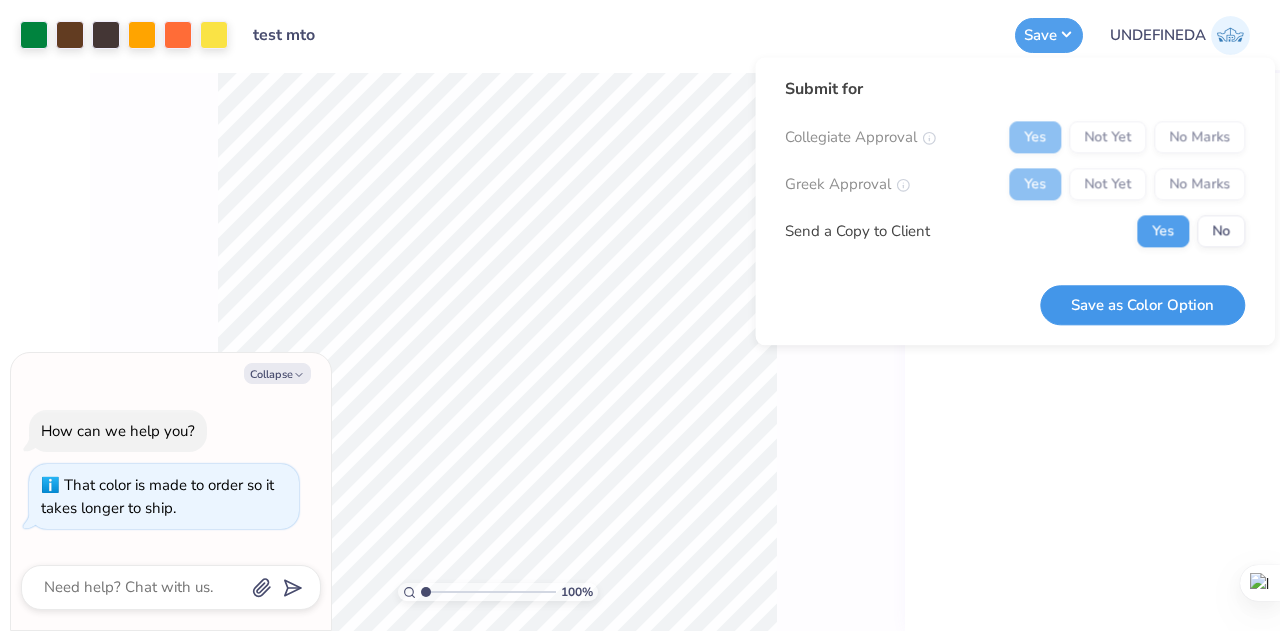 click on "Save as Color Option" at bounding box center (1142, 305) 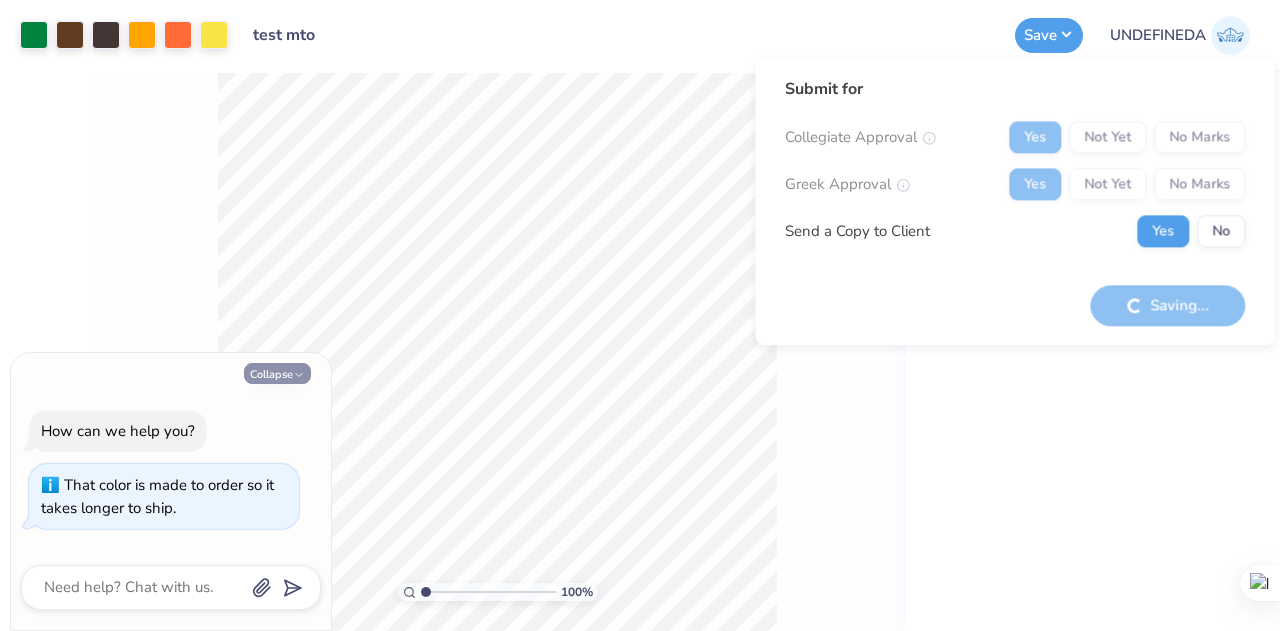 click on "Collapse" at bounding box center (277, 373) 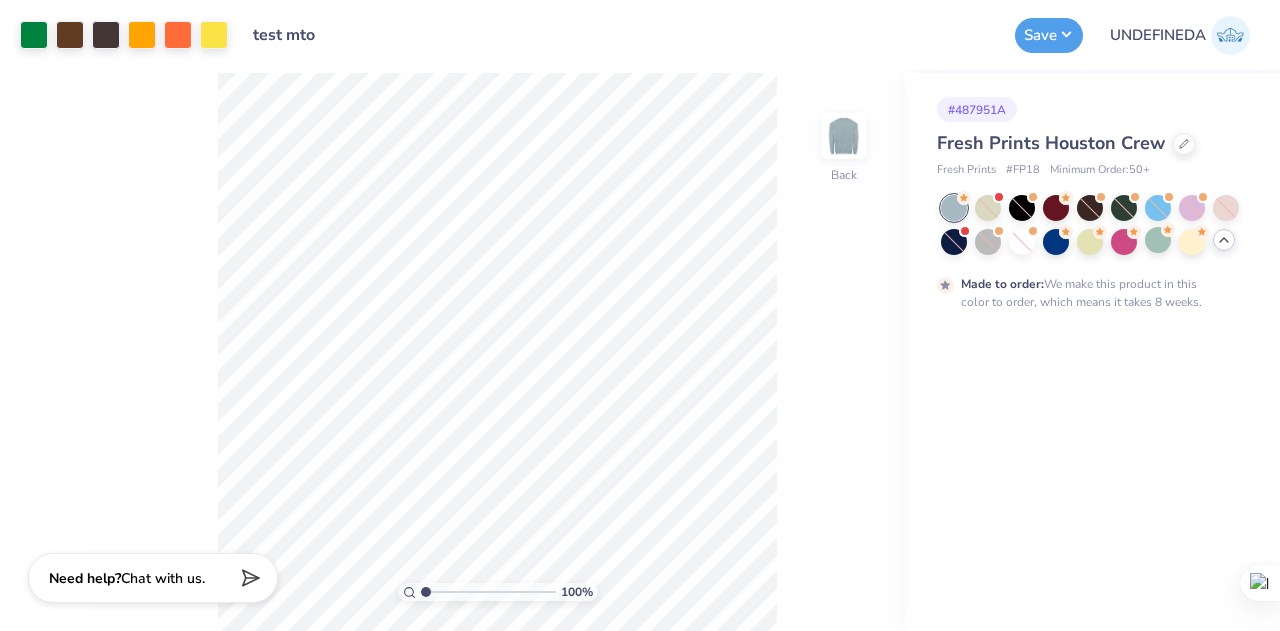 type on "x" 